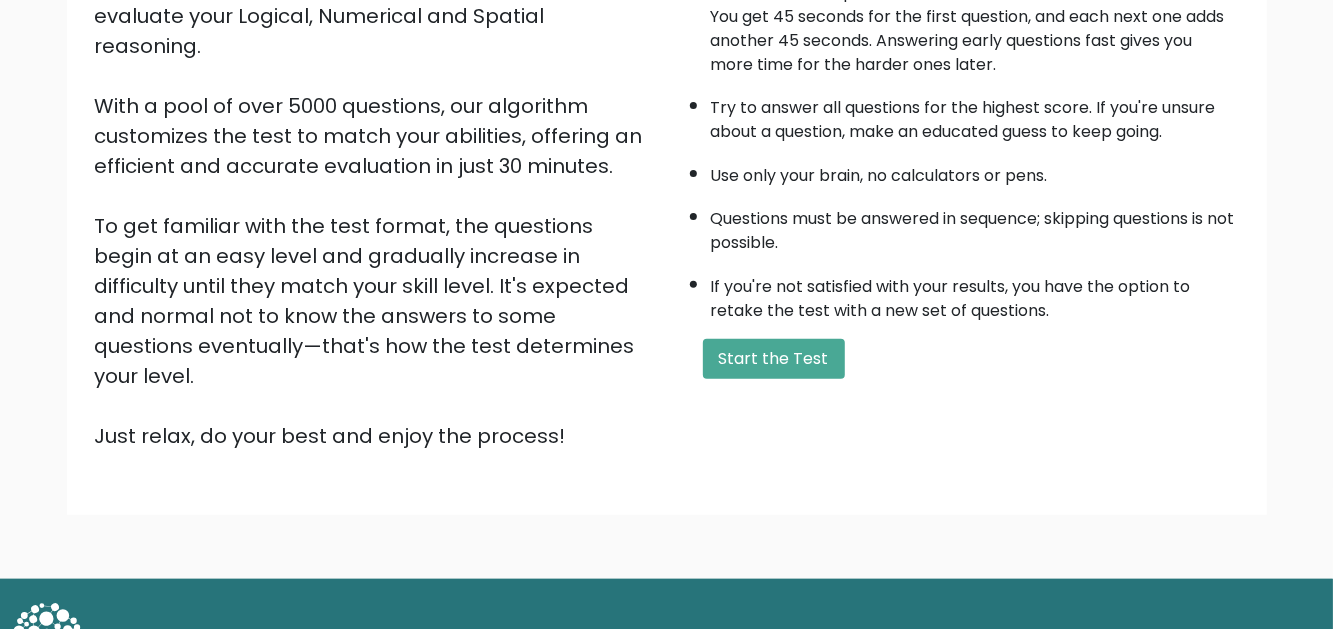 scroll, scrollTop: 286, scrollLeft: 0, axis: vertical 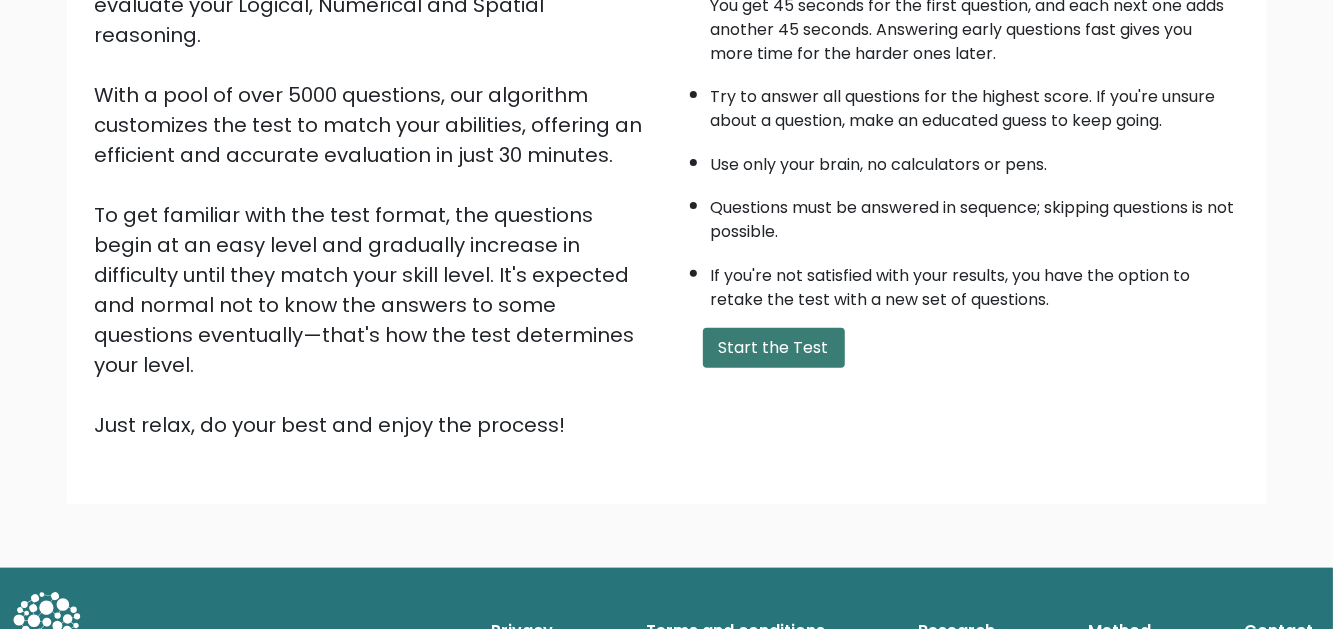click on "Start the Test" at bounding box center (774, 348) 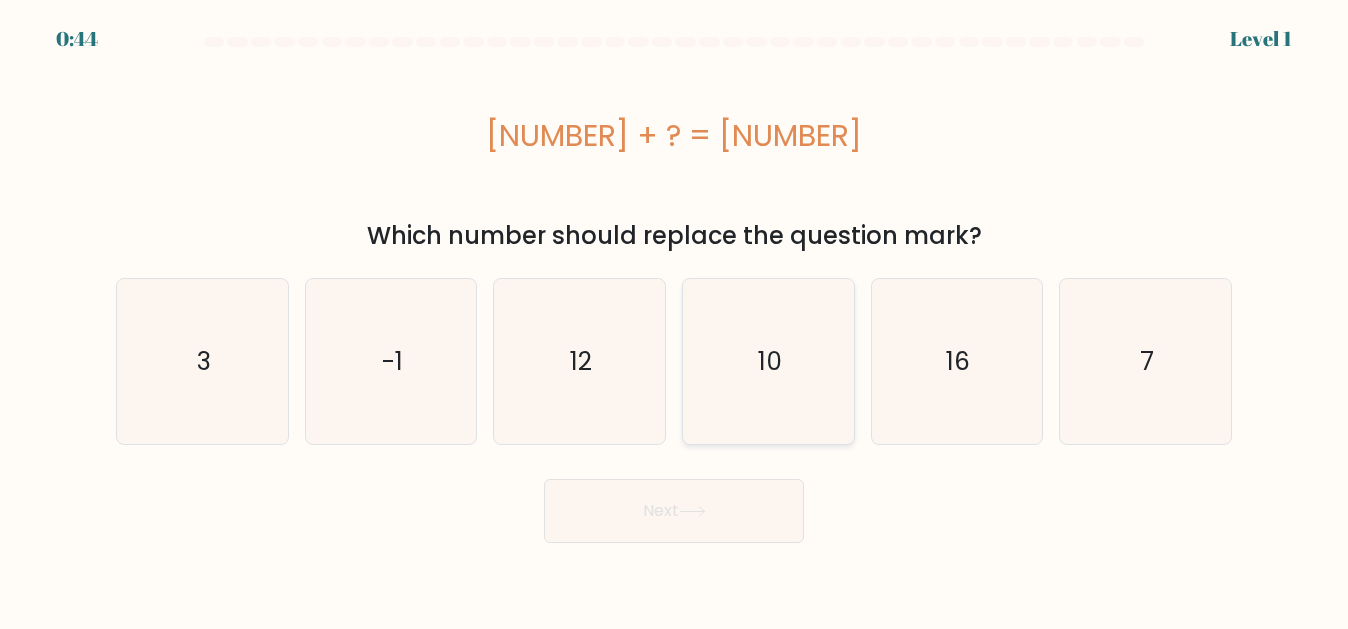 scroll, scrollTop: 0, scrollLeft: 0, axis: both 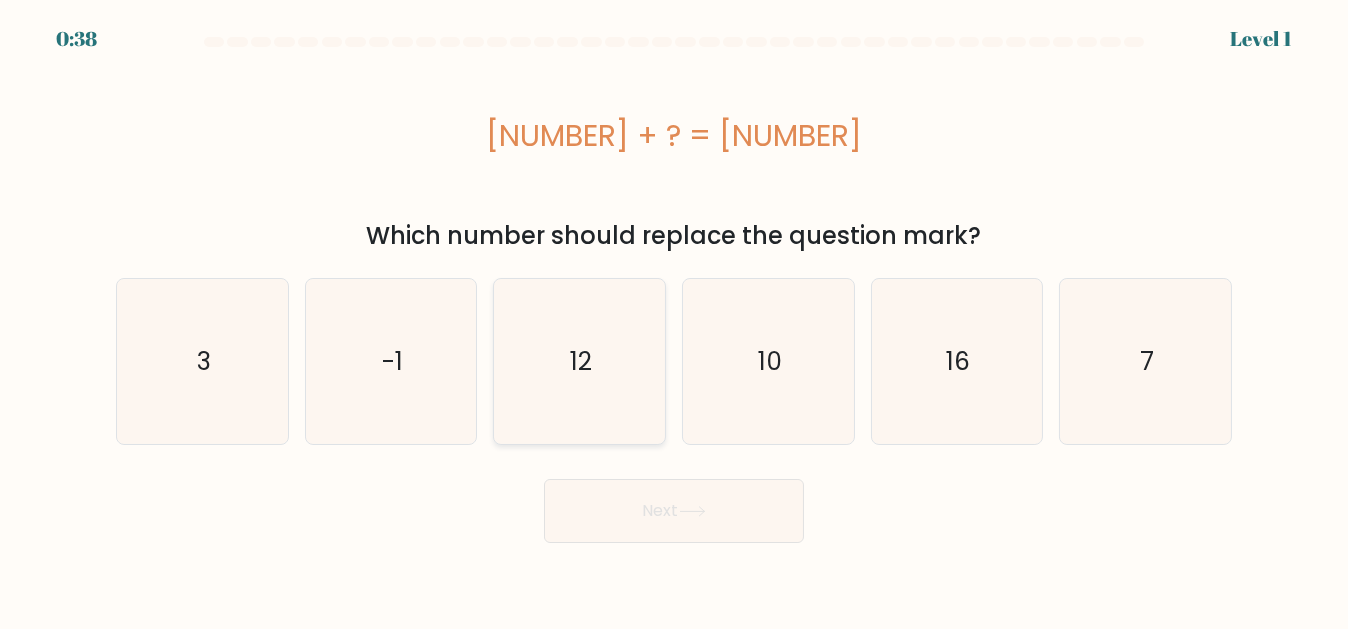 click on "12" at bounding box center [579, 361] 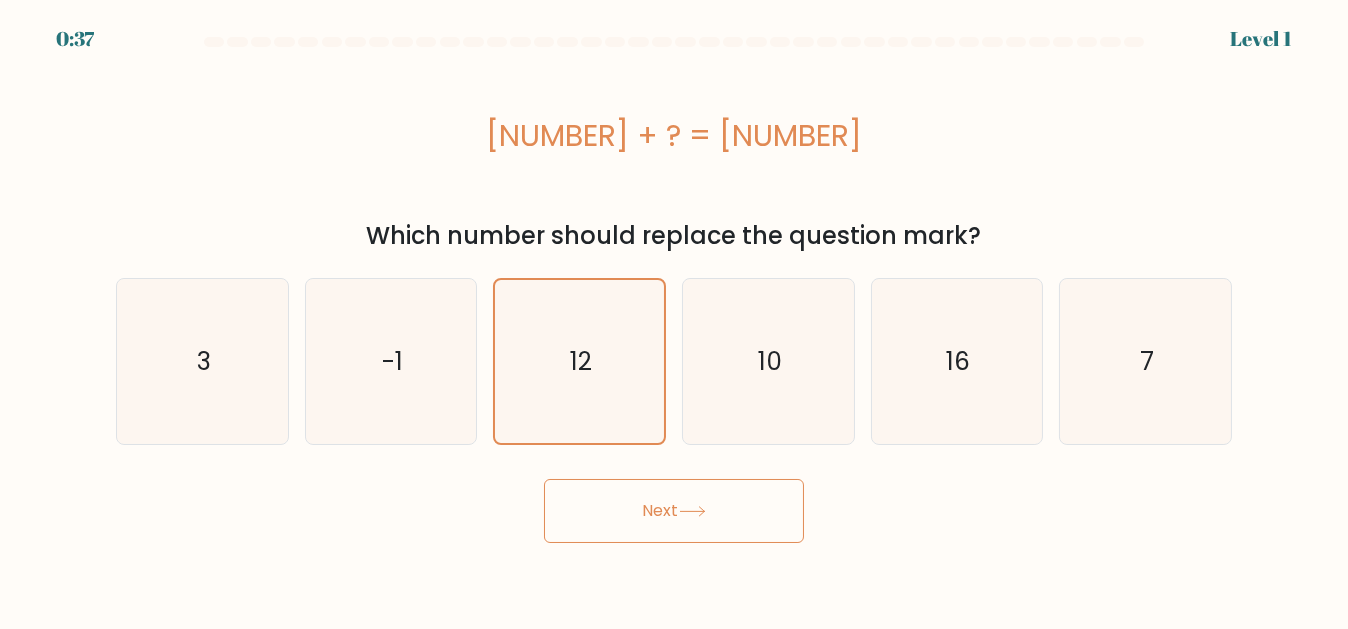 click on "Next" at bounding box center [674, 511] 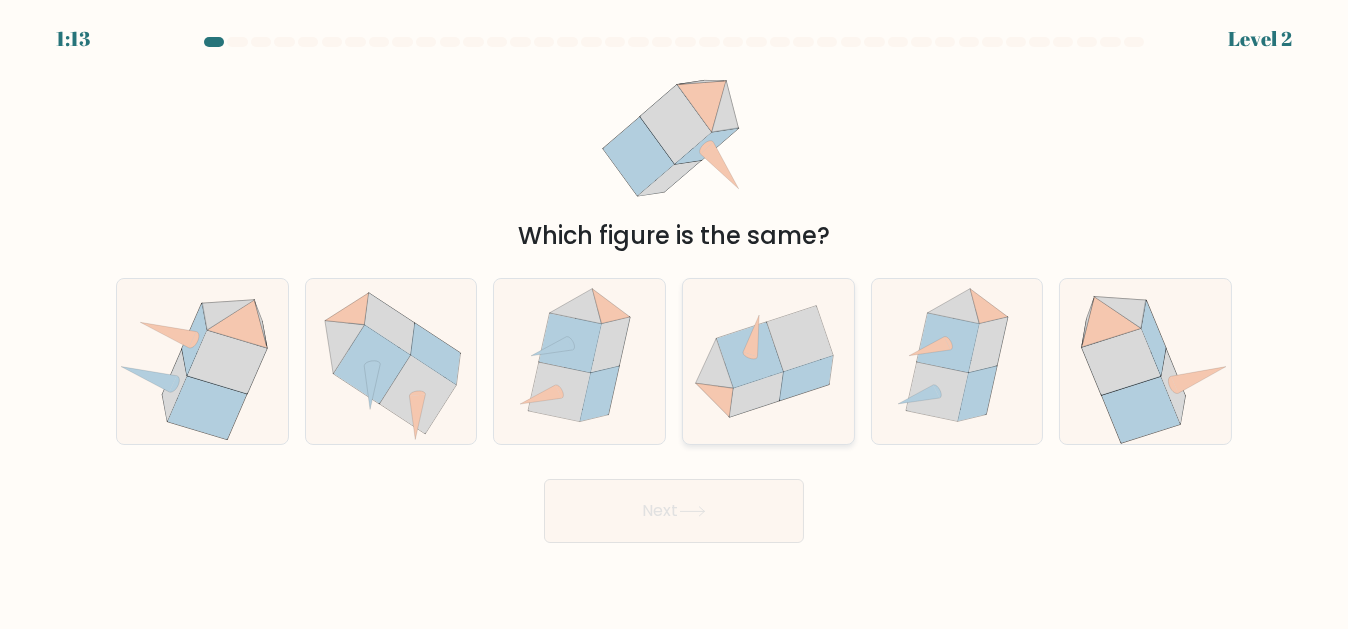 click at bounding box center [757, 394] 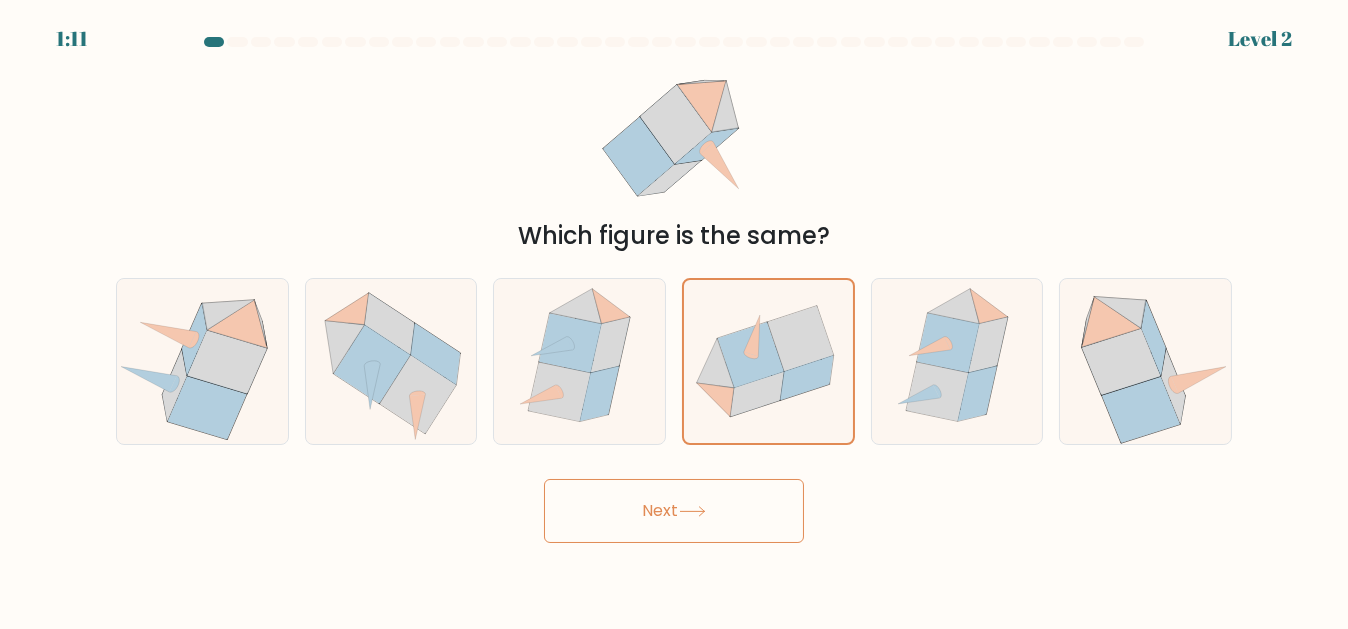 click on "Next" at bounding box center (674, 511) 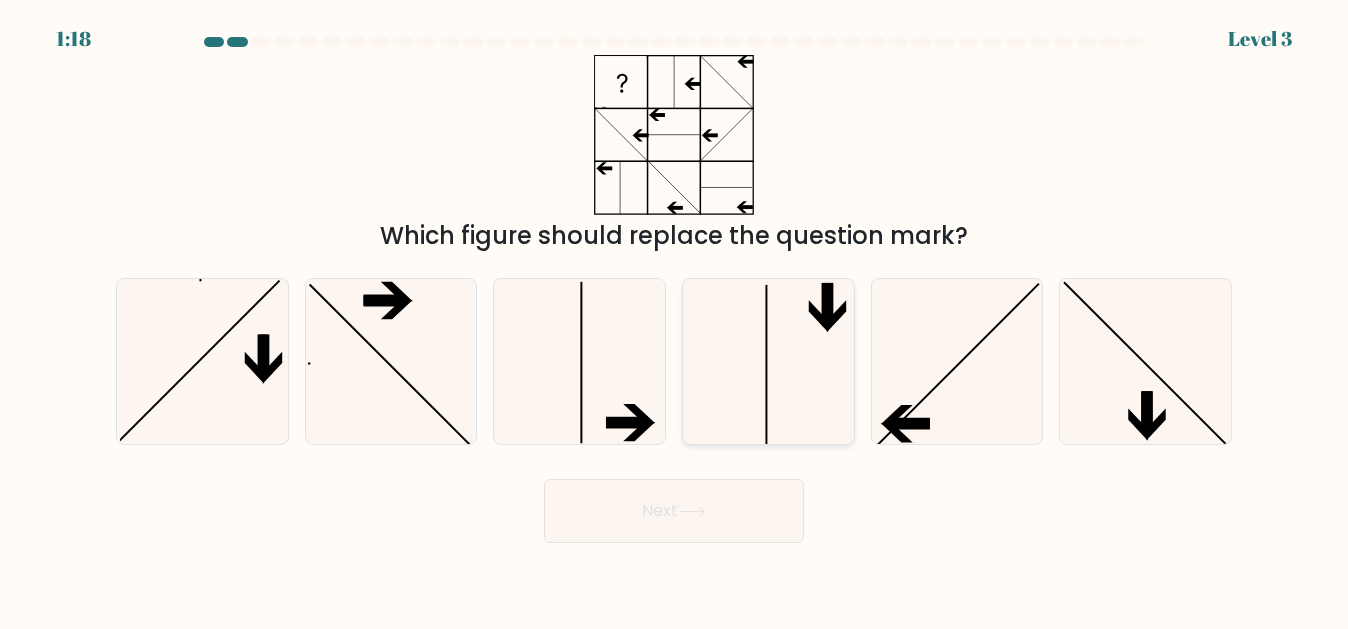 click at bounding box center [768, 361] 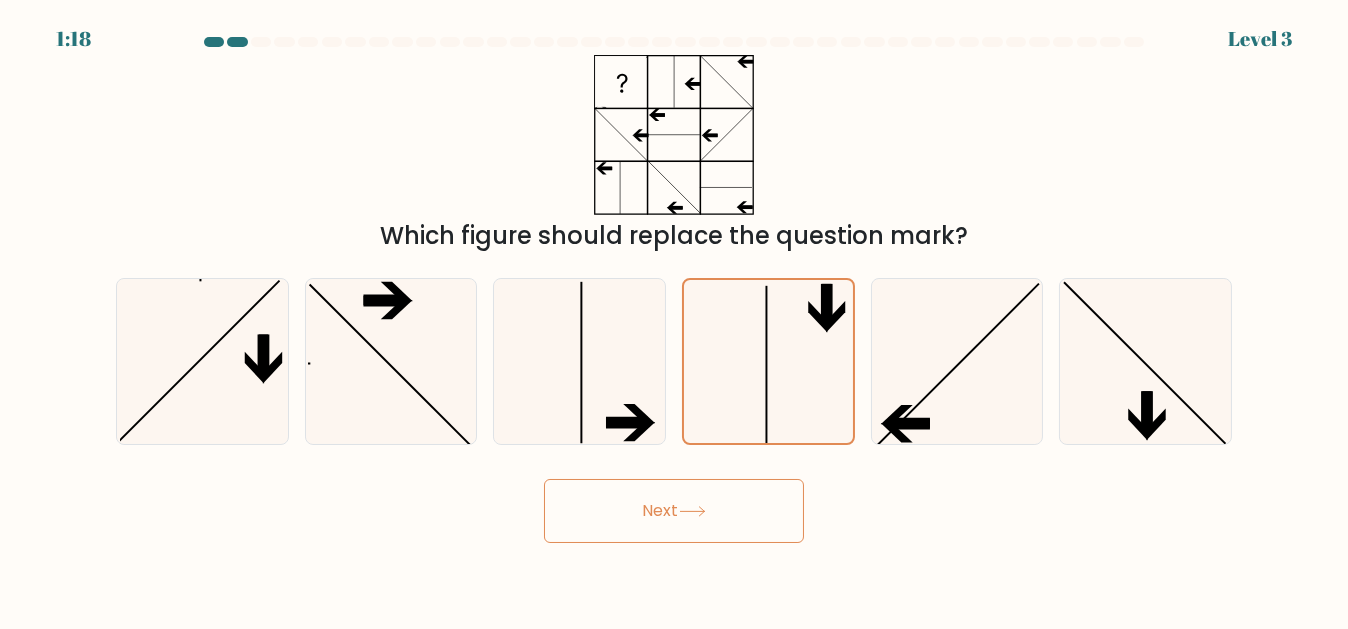 click on "Next" at bounding box center (674, 511) 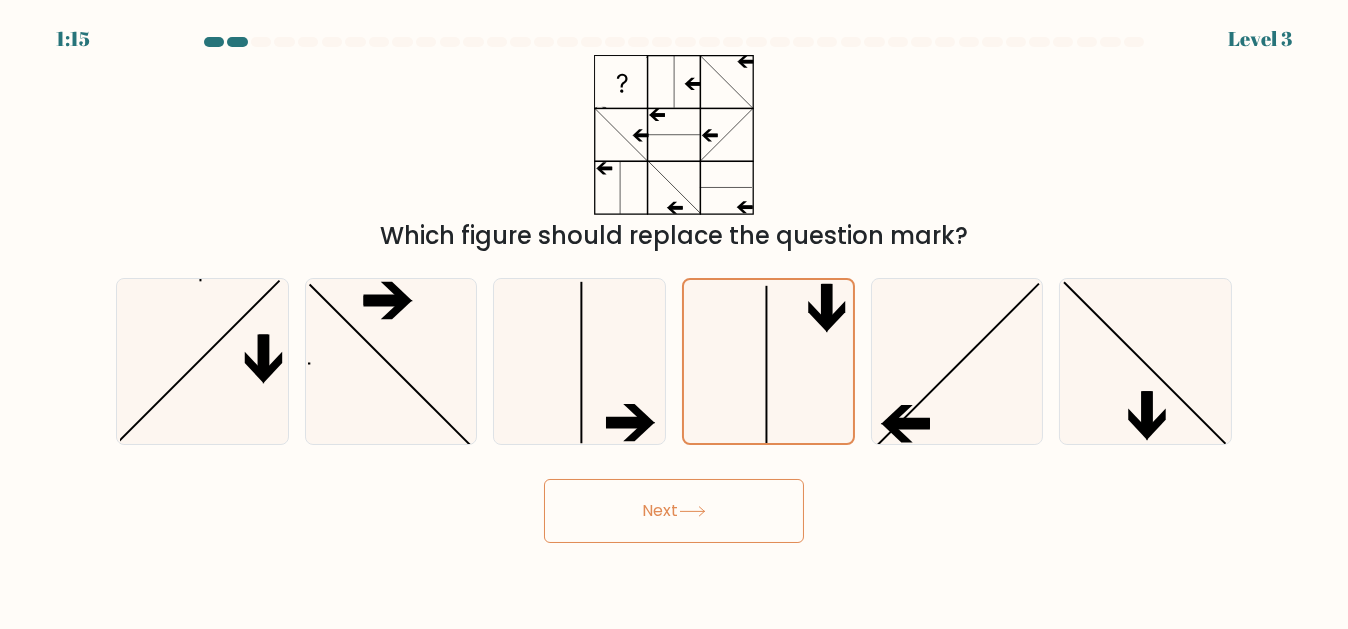 click on "Next" at bounding box center [674, 511] 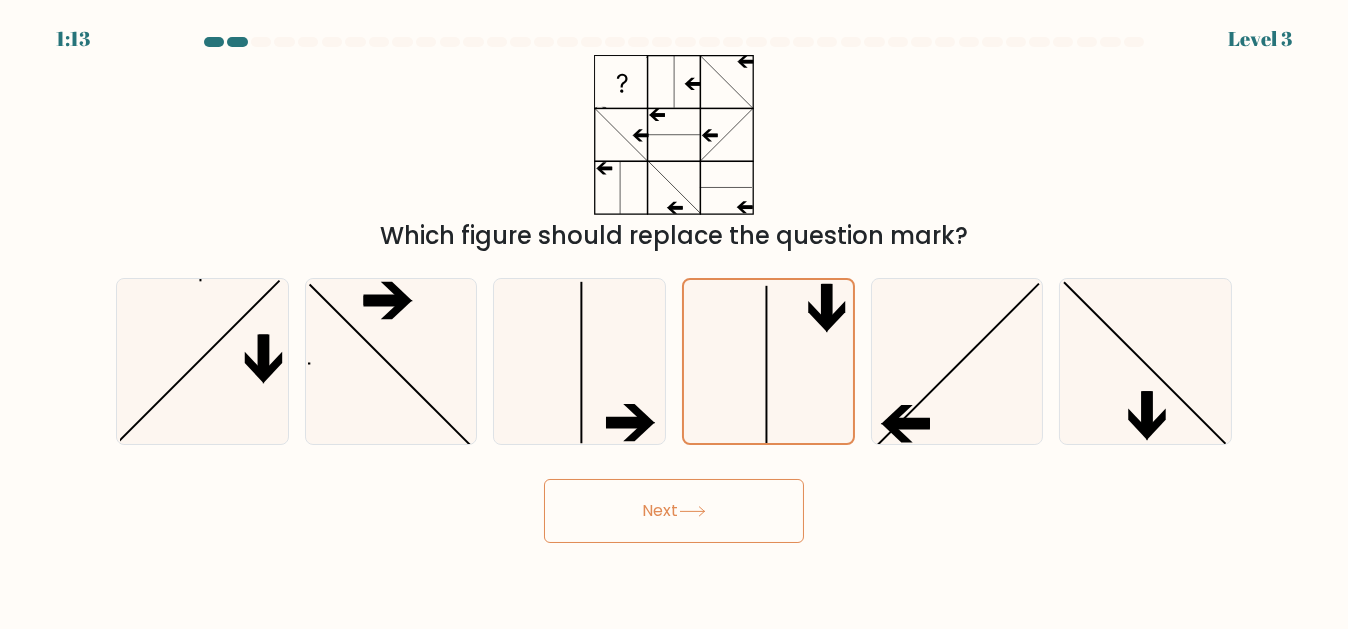 click on "Next" at bounding box center [674, 511] 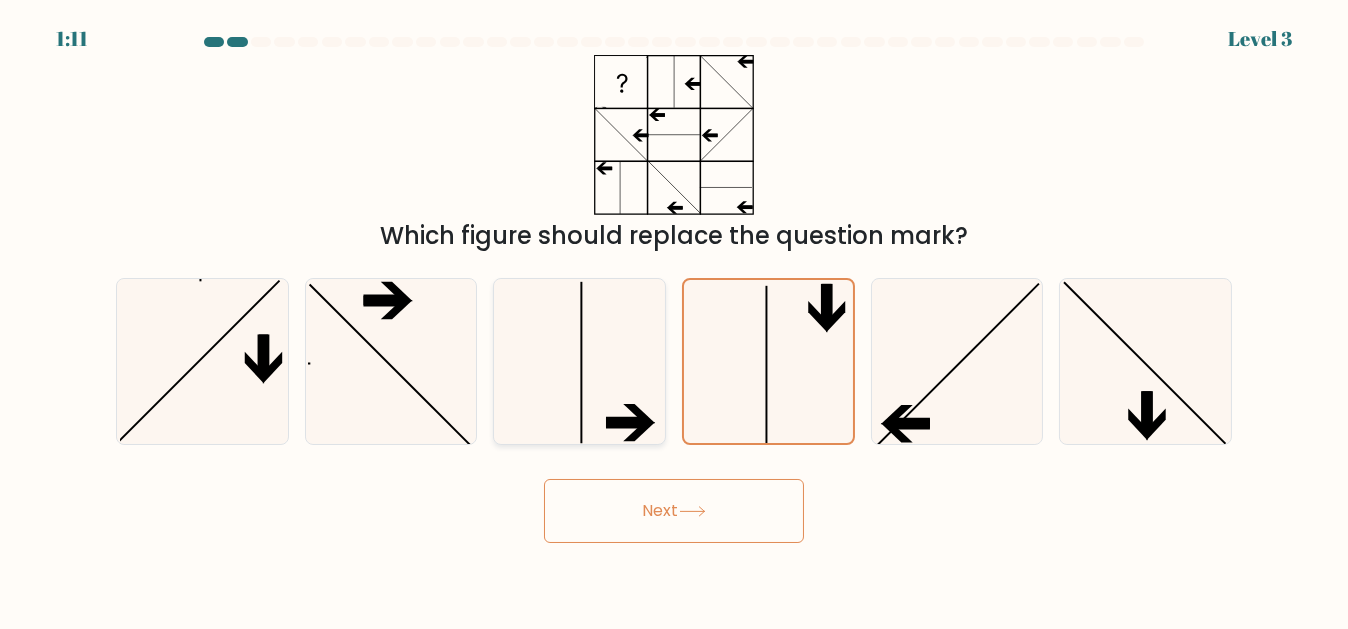click at bounding box center (579, 361) 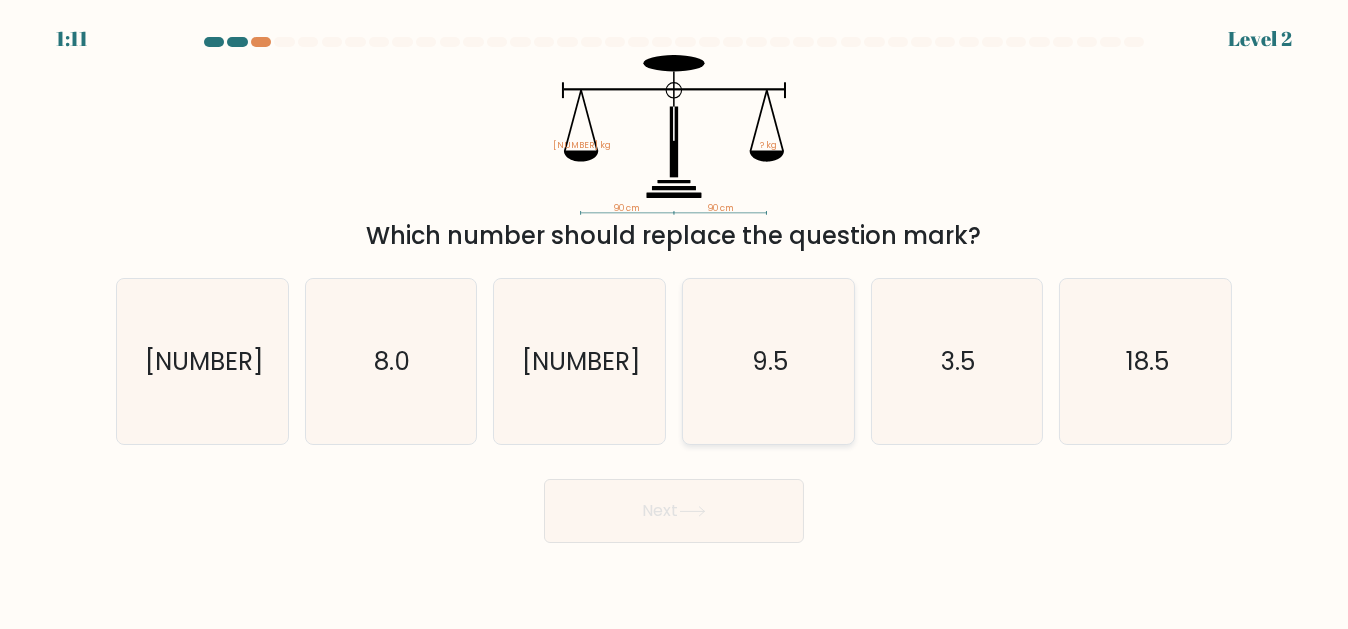 click on "9.5" at bounding box center [768, 361] 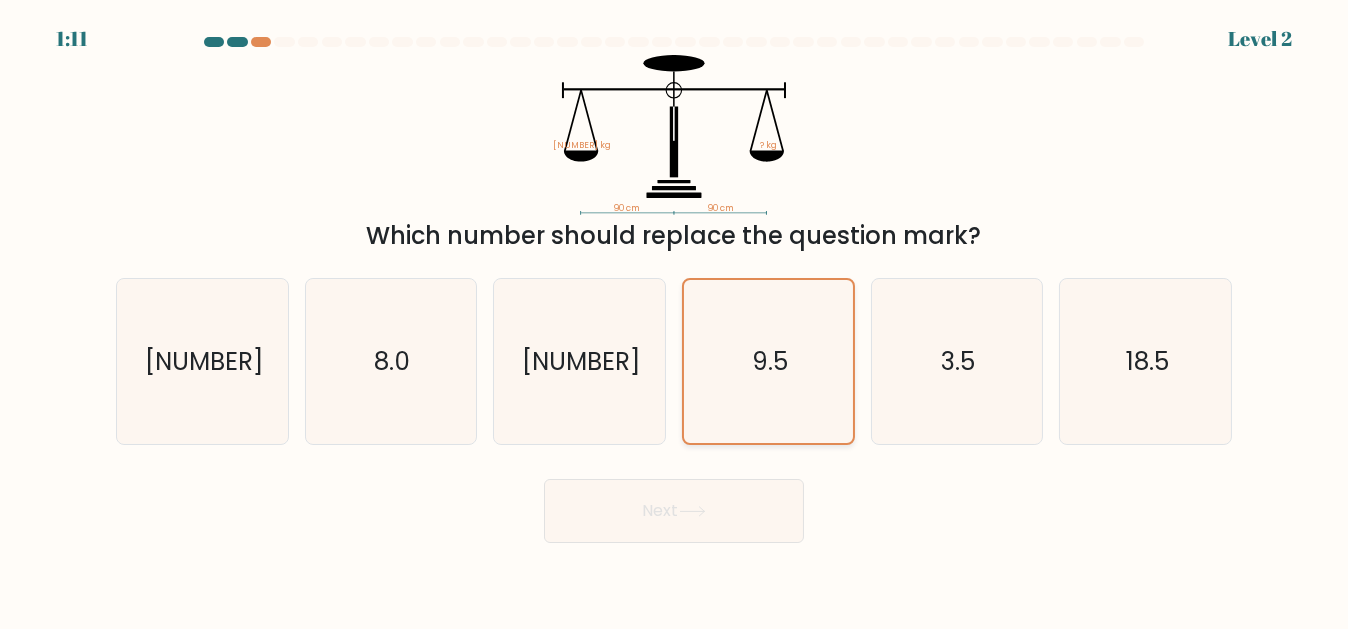 click on "9.5" at bounding box center (768, 361) 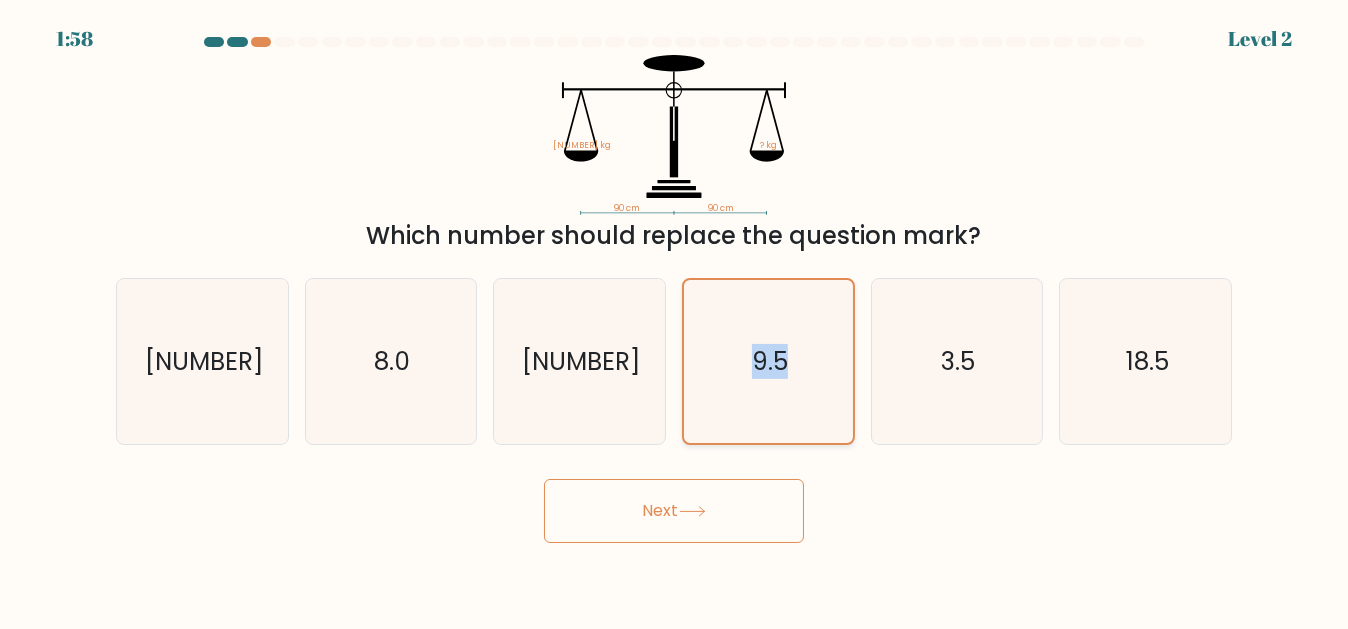 click on "9.5" at bounding box center [768, 361] 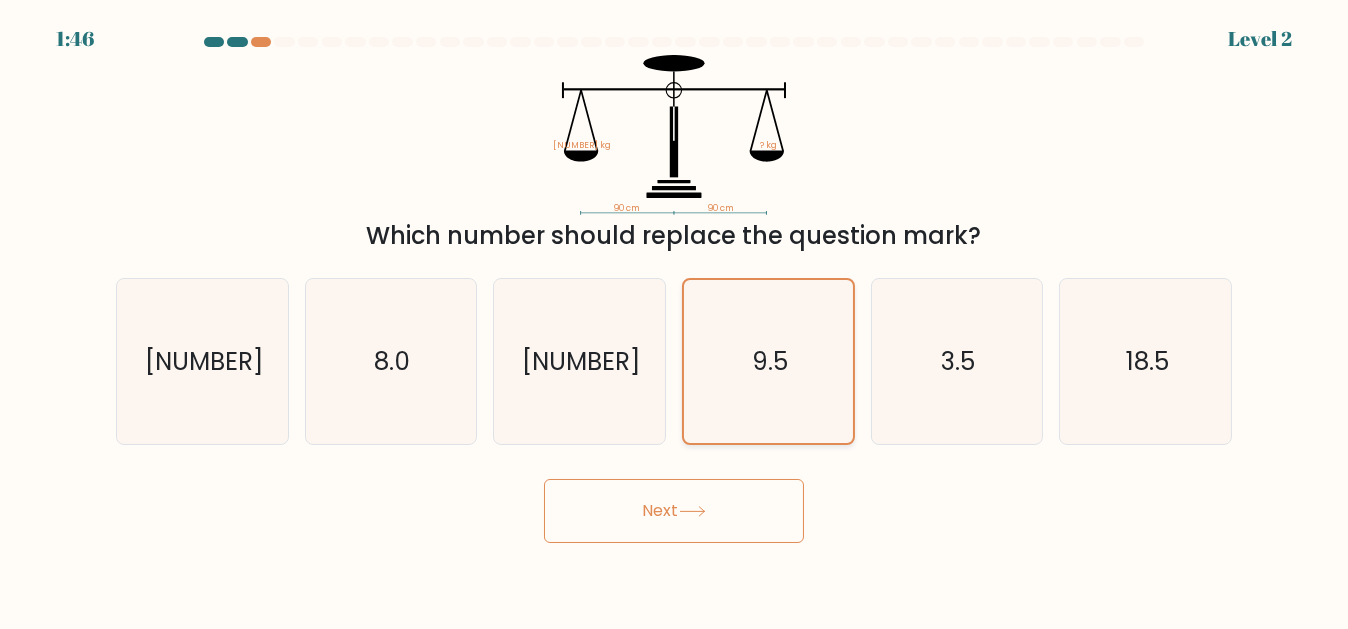 click on "9.5" at bounding box center [770, 361] 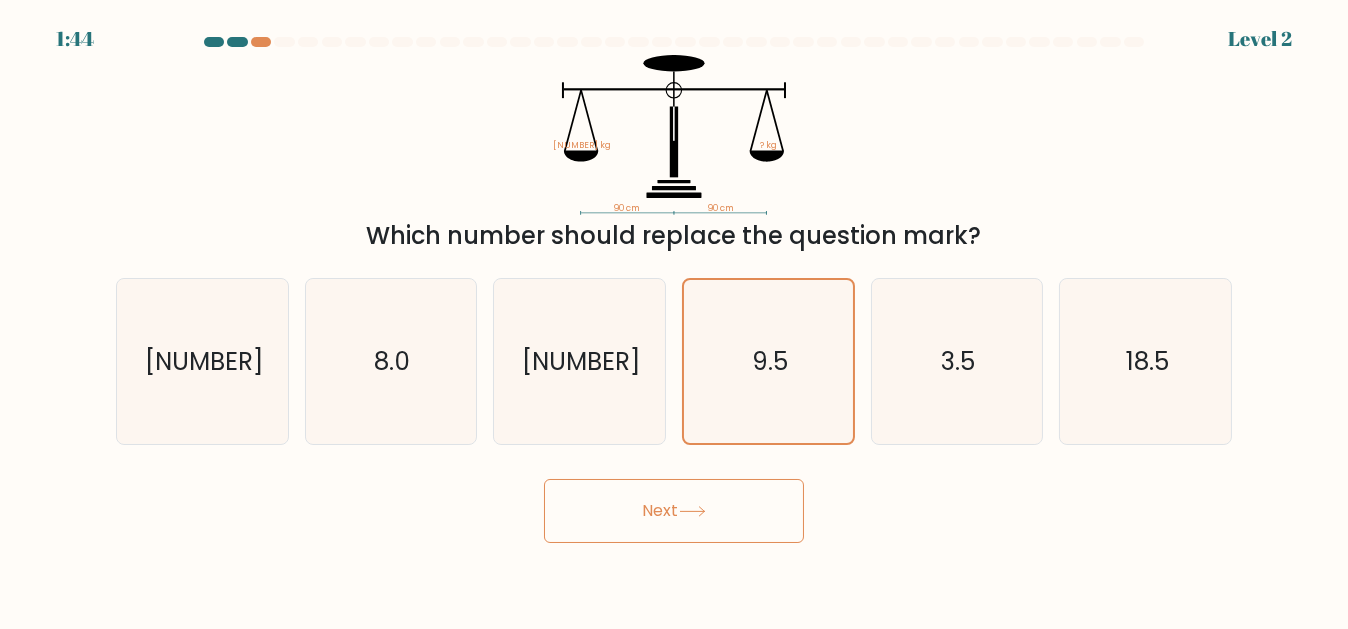 click on "Next" at bounding box center [674, 511] 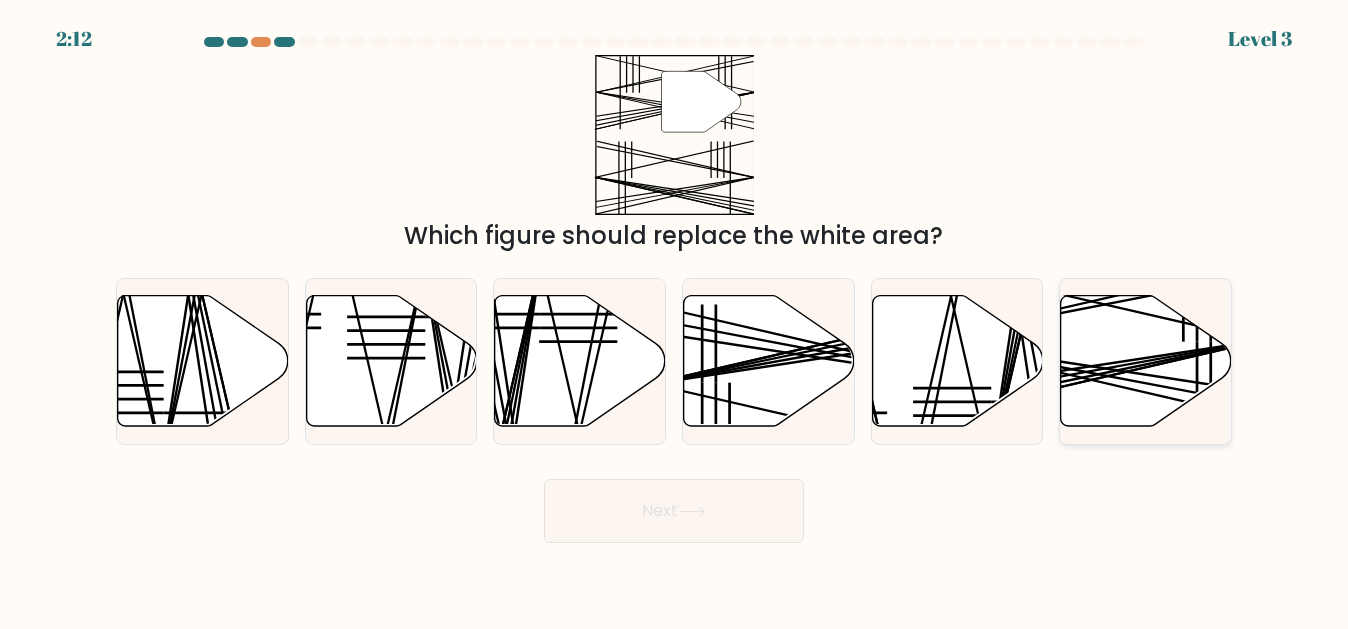 click at bounding box center [1091, 366] 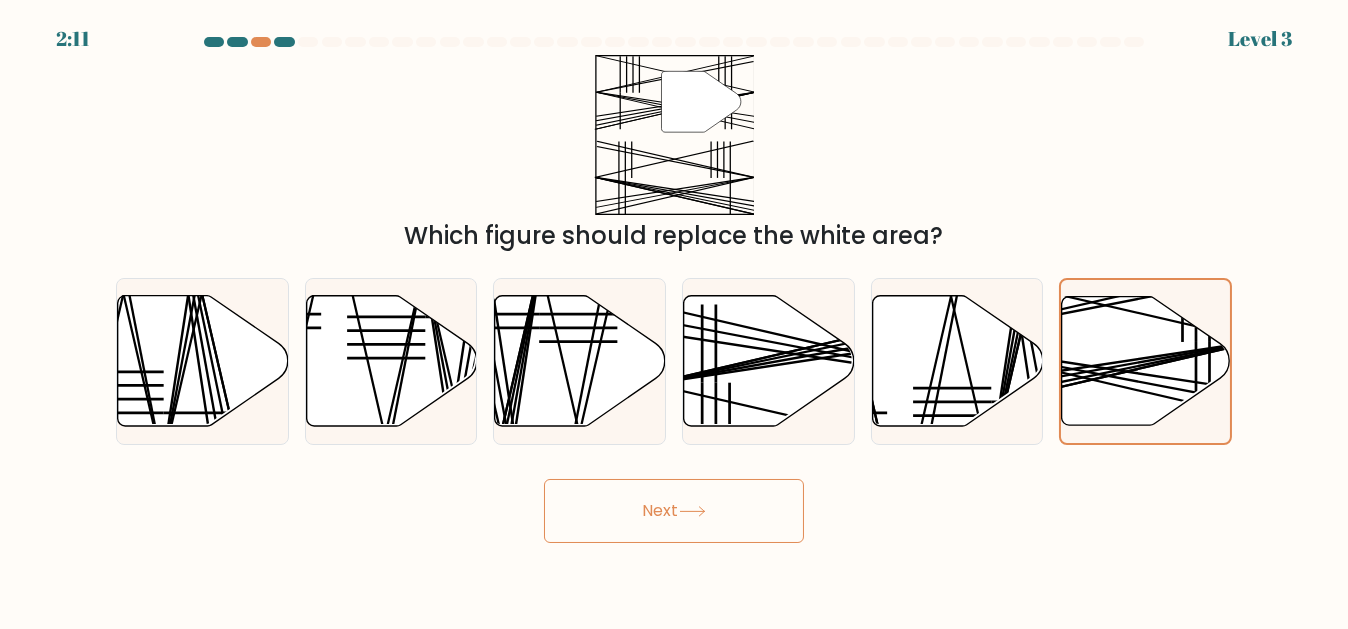 click on "Next" at bounding box center (674, 511) 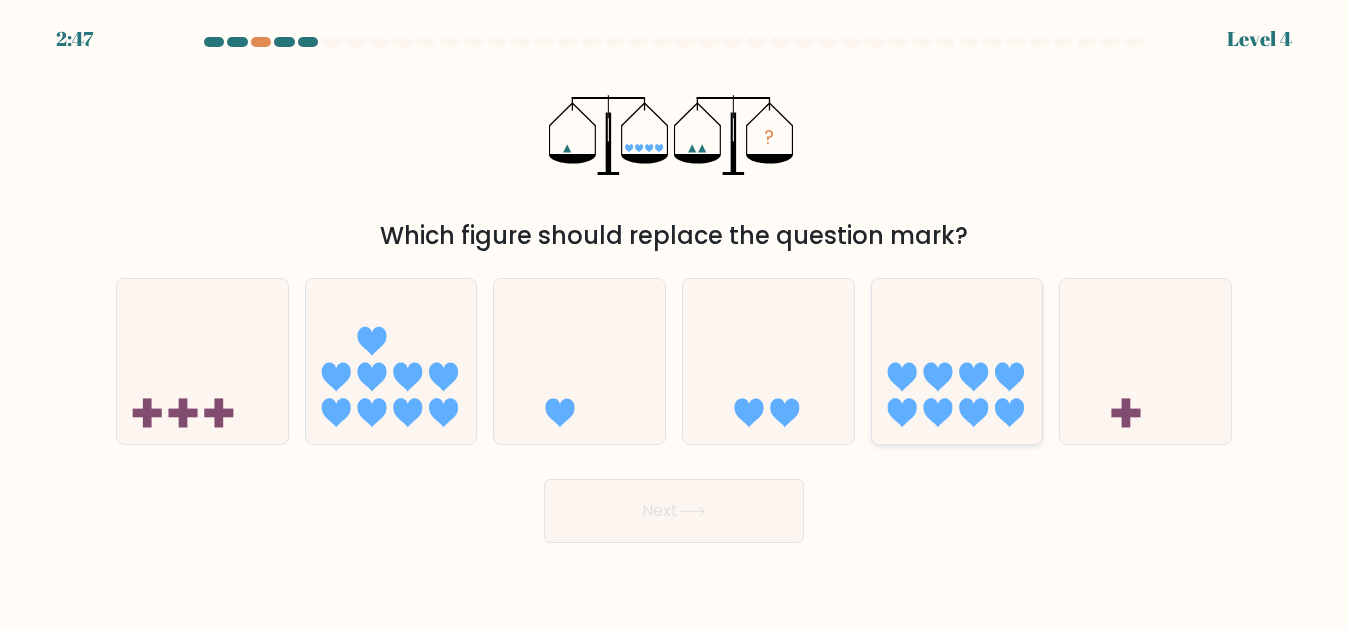 click at bounding box center (937, 413) 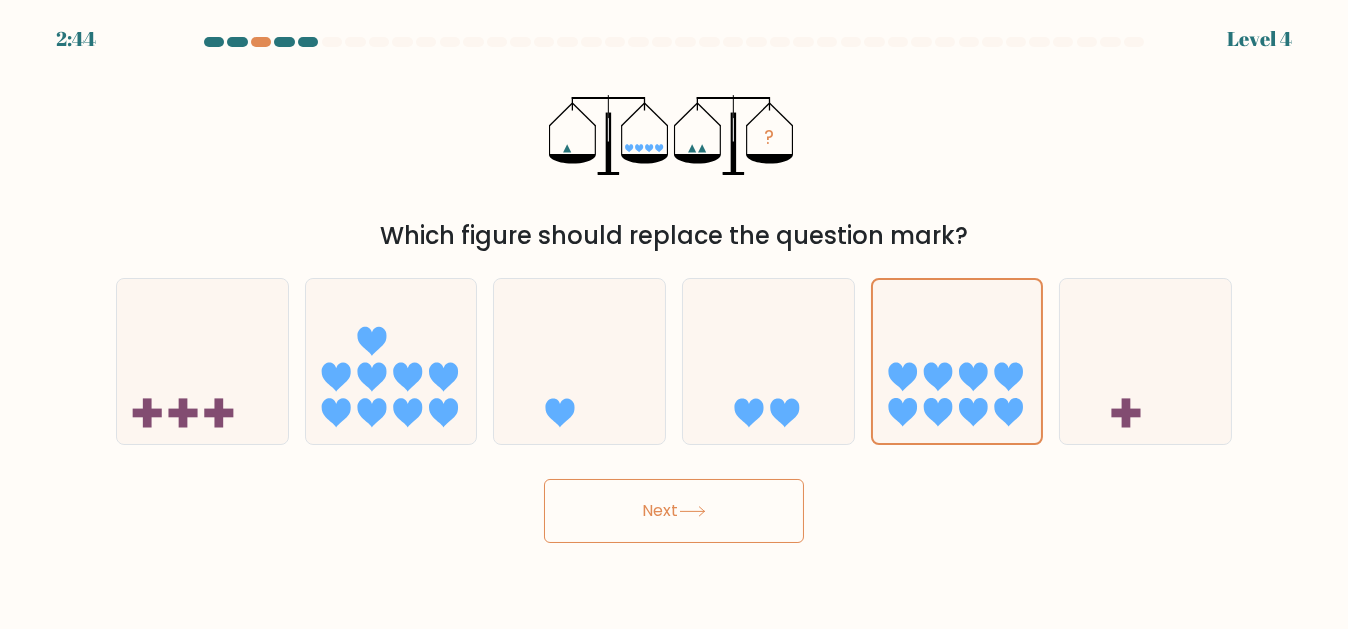 click at bounding box center [692, 511] 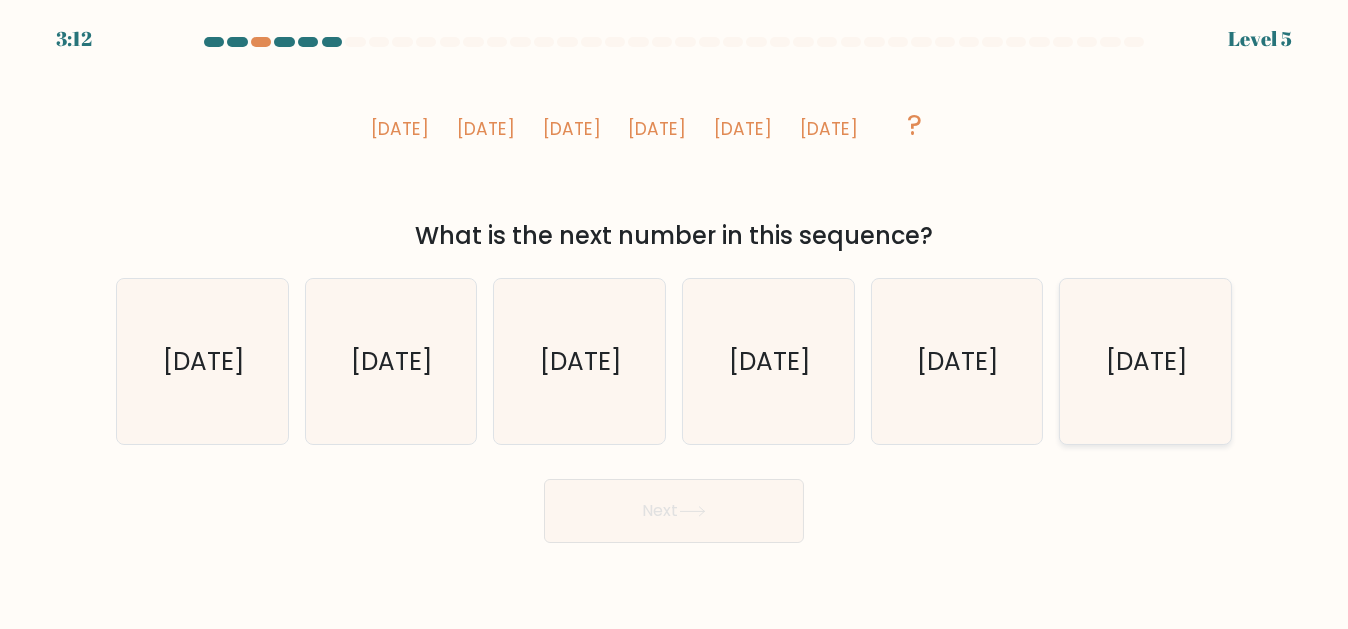 click on "[DATE]" at bounding box center [1145, 361] 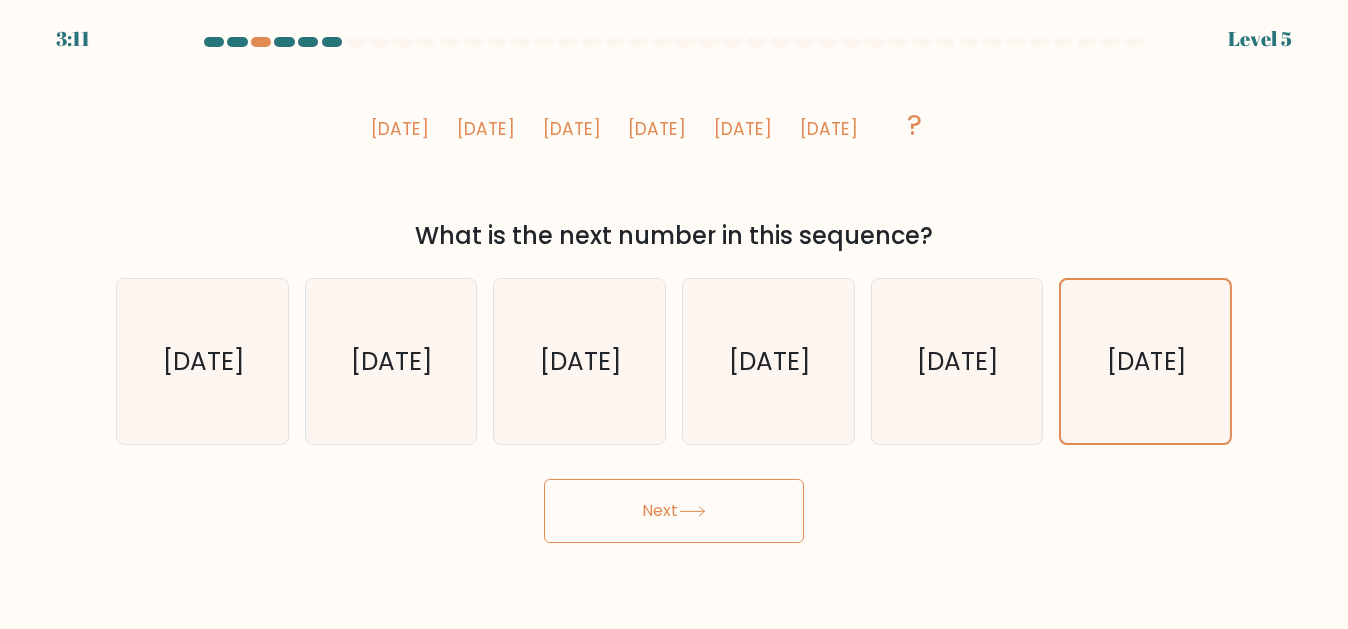click on "Next" at bounding box center (674, 511) 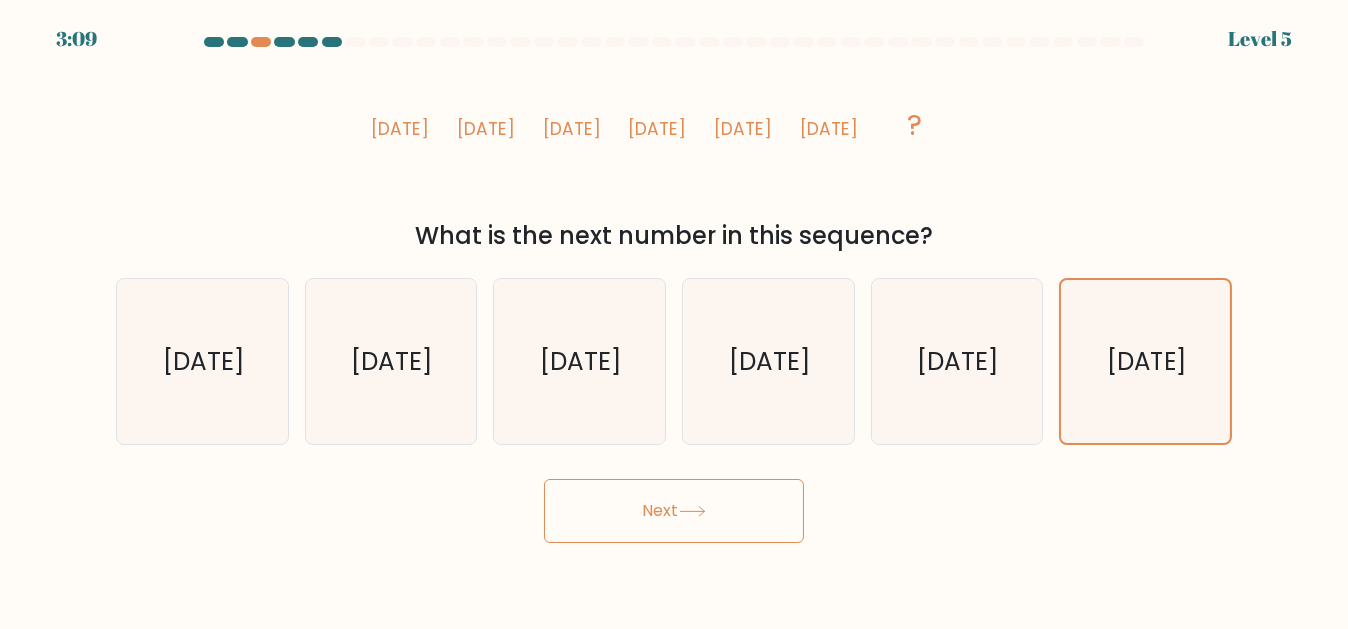 click at bounding box center [692, 511] 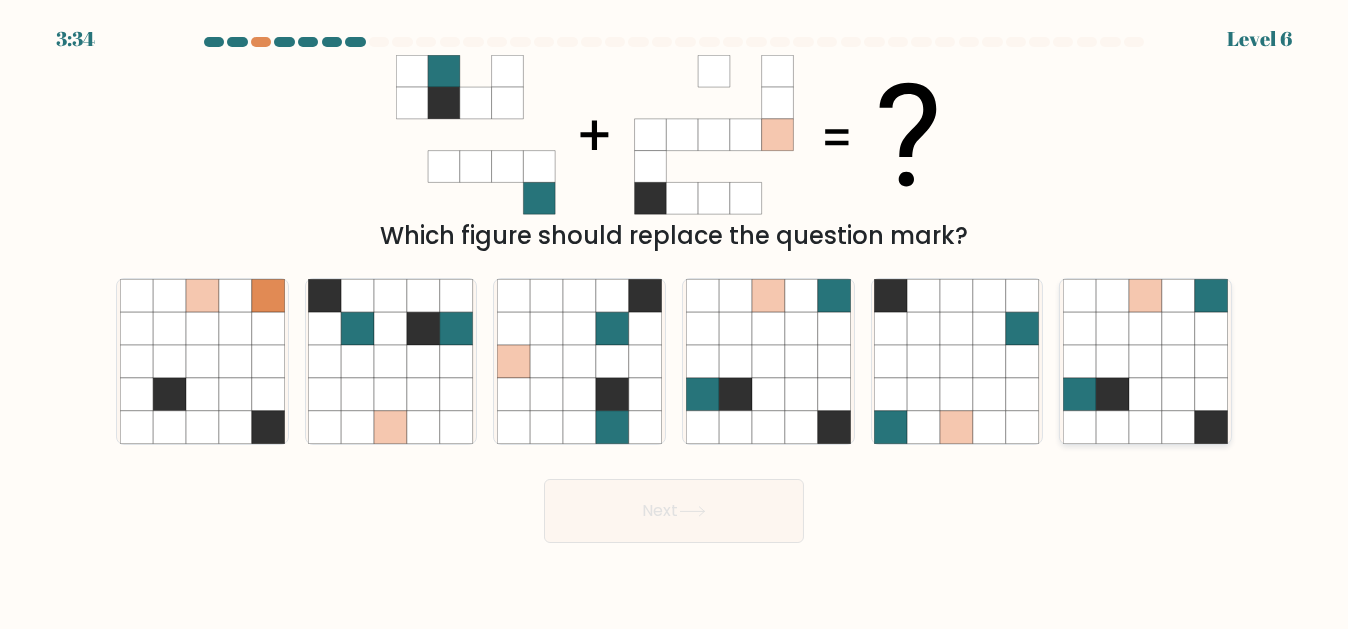 click at bounding box center (1178, 361) 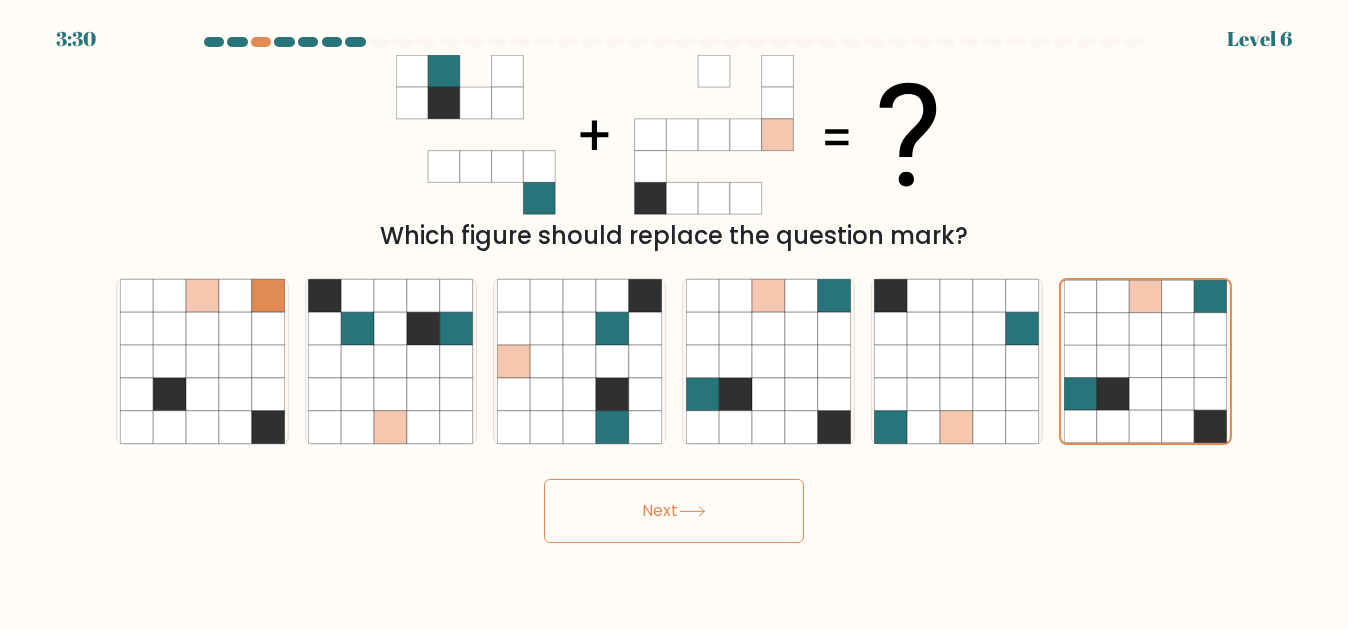 click at bounding box center [692, 511] 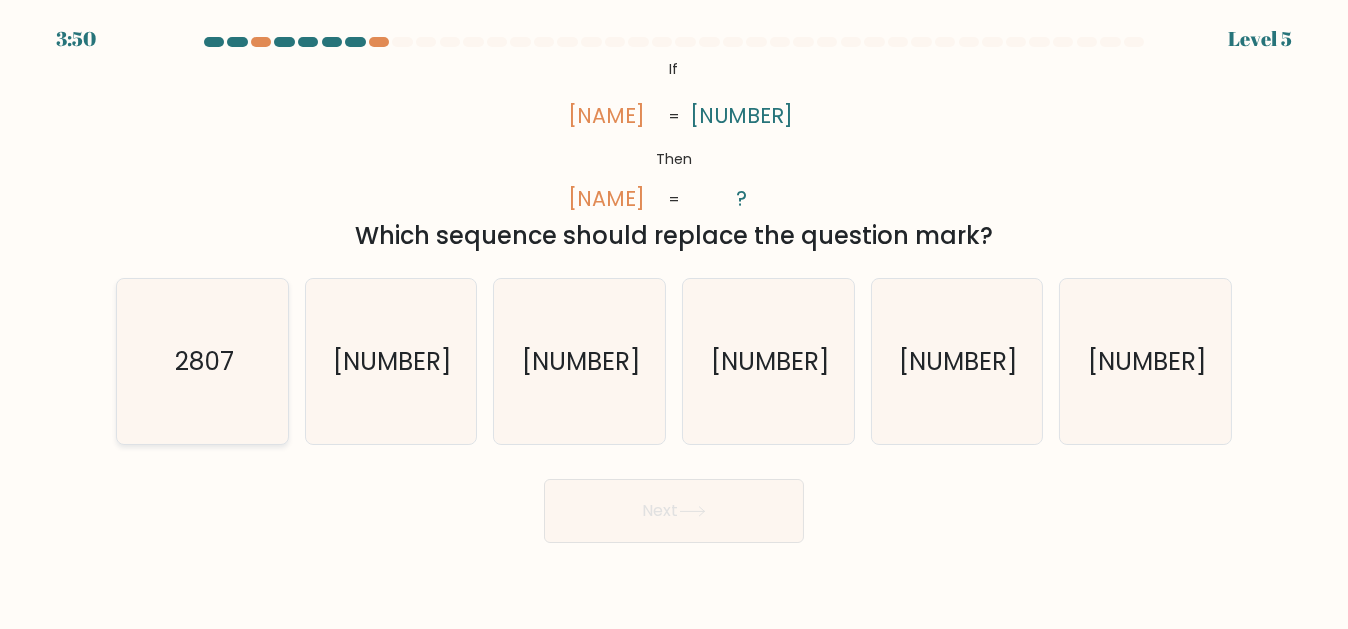 click on "2807" at bounding box center (202, 361) 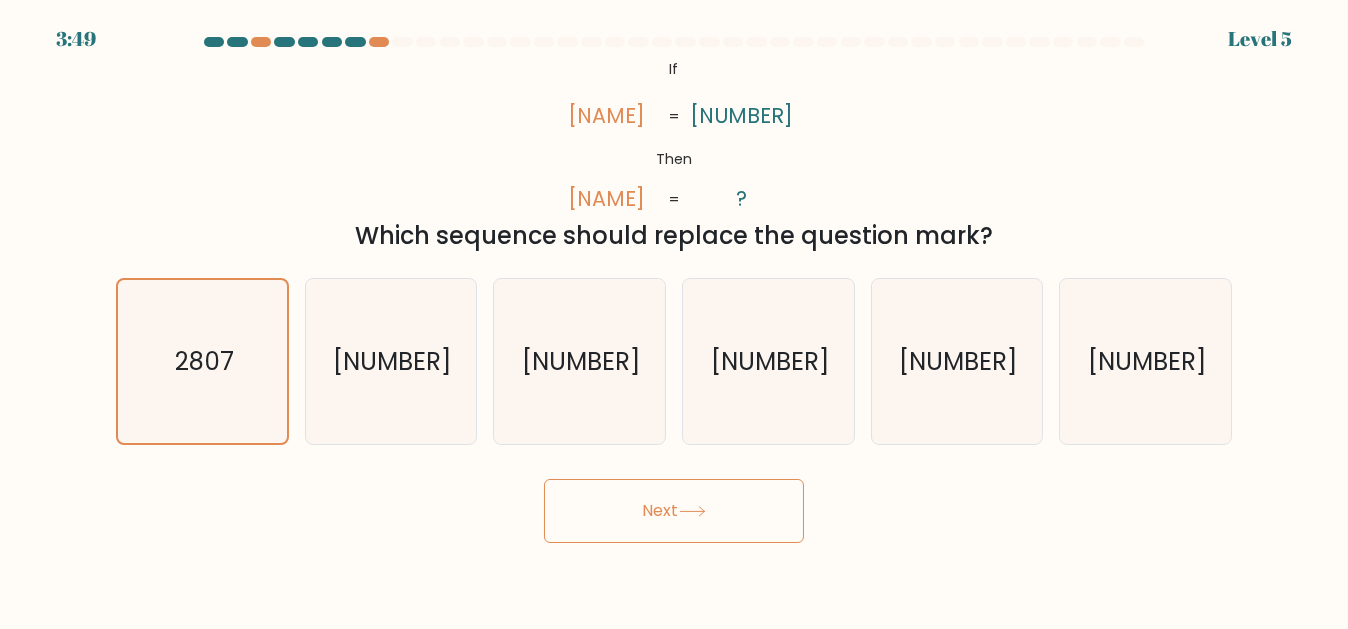 click on "Next" at bounding box center [674, 511] 